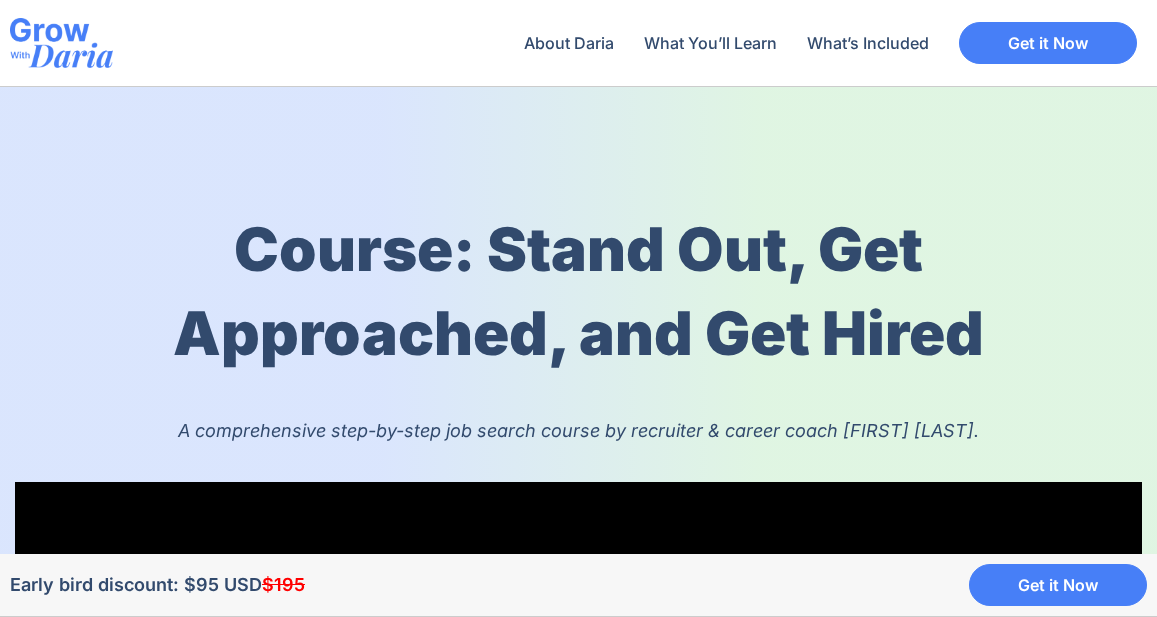scroll, scrollTop: 0, scrollLeft: 0, axis: both 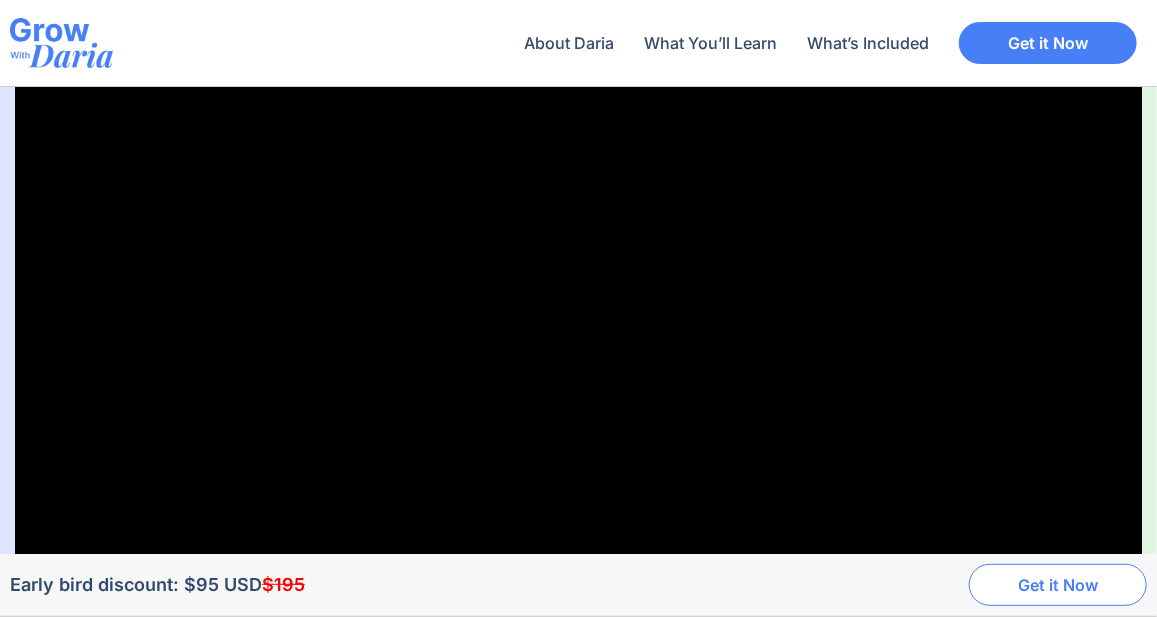 click on "Get it Now" at bounding box center (1058, 585) 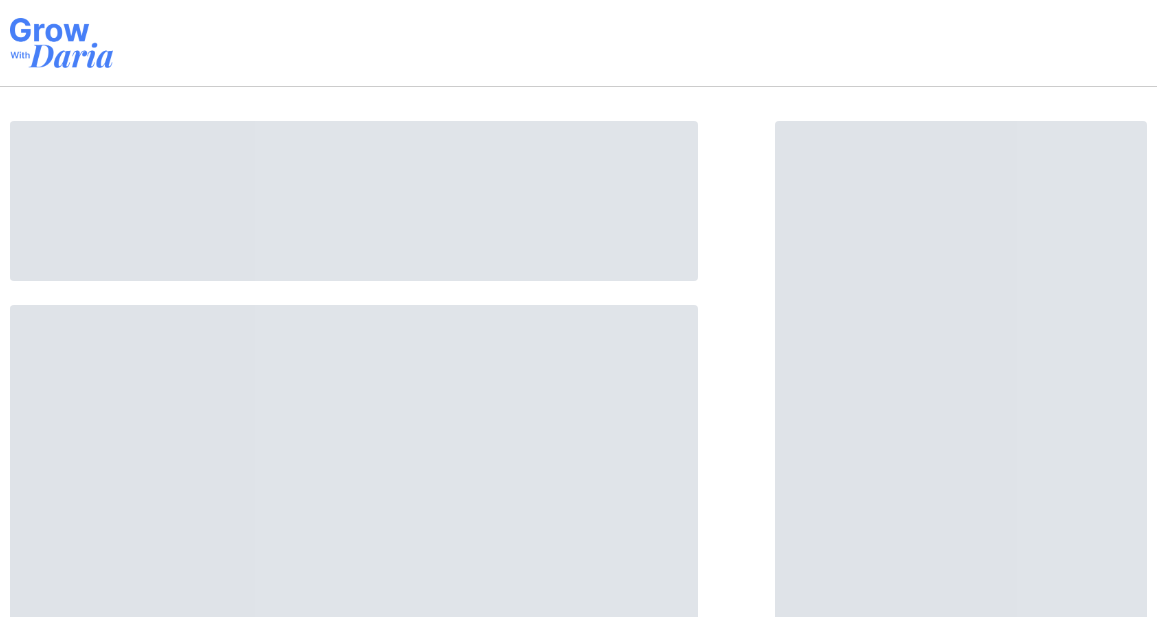 scroll, scrollTop: 0, scrollLeft: 0, axis: both 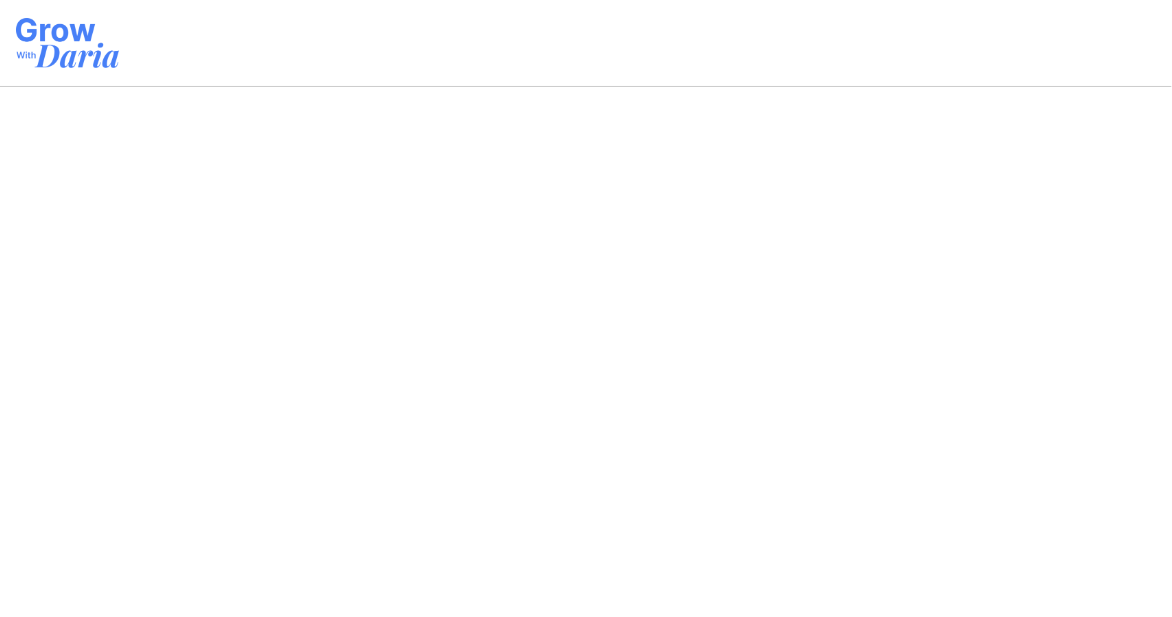 select on "AE" 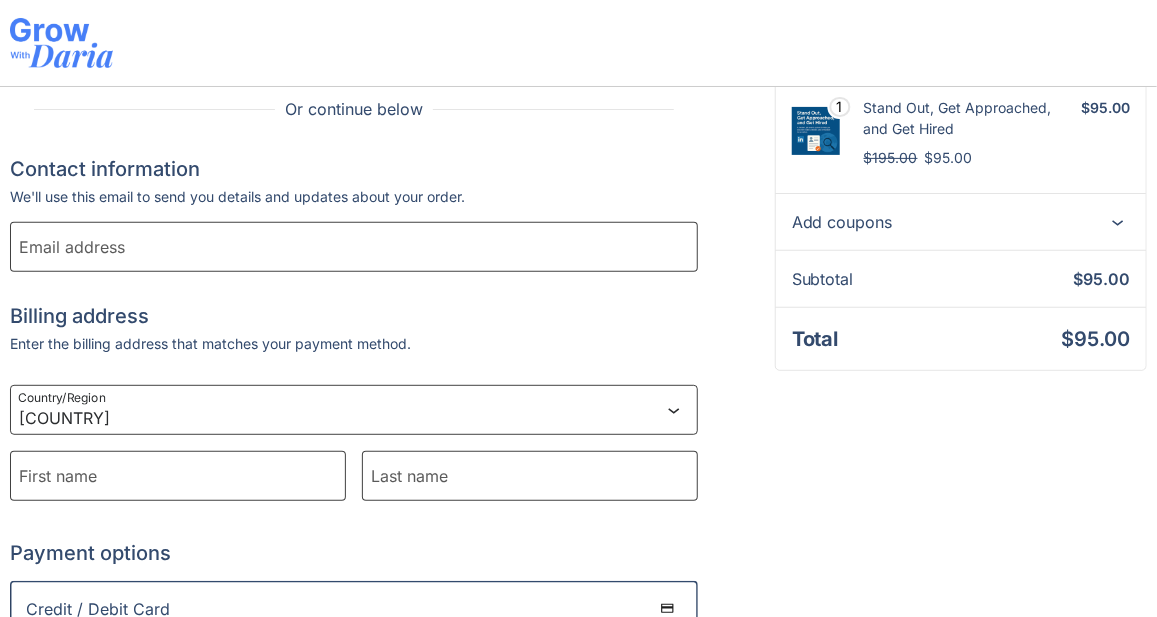 scroll, scrollTop: 200, scrollLeft: 0, axis: vertical 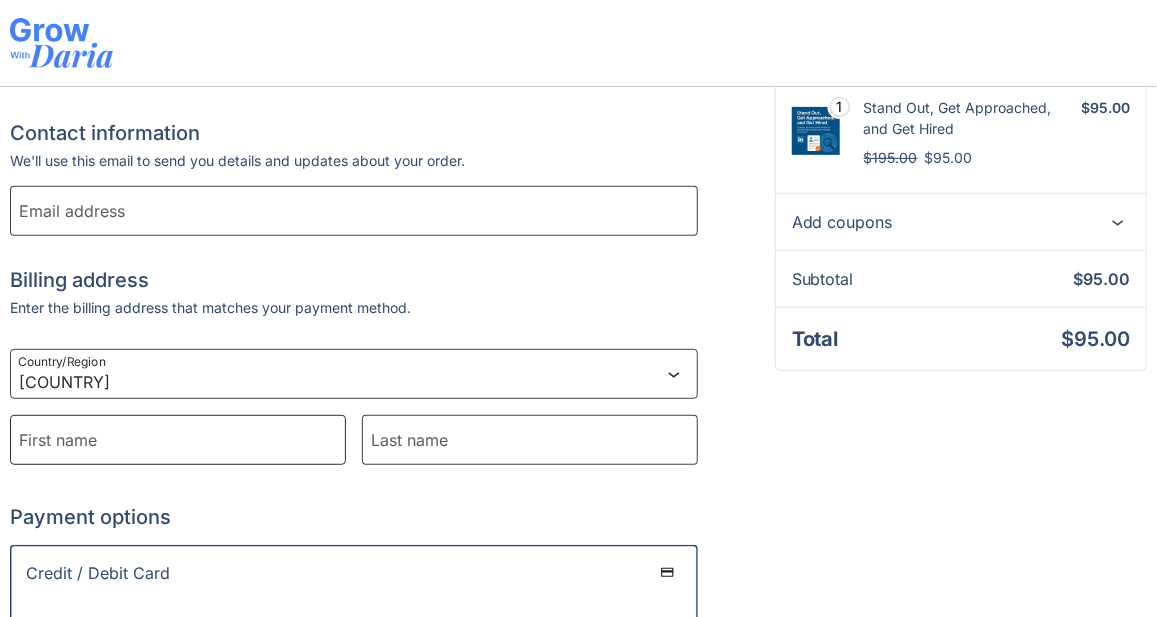 click on "First name" at bounding box center (178, 440) 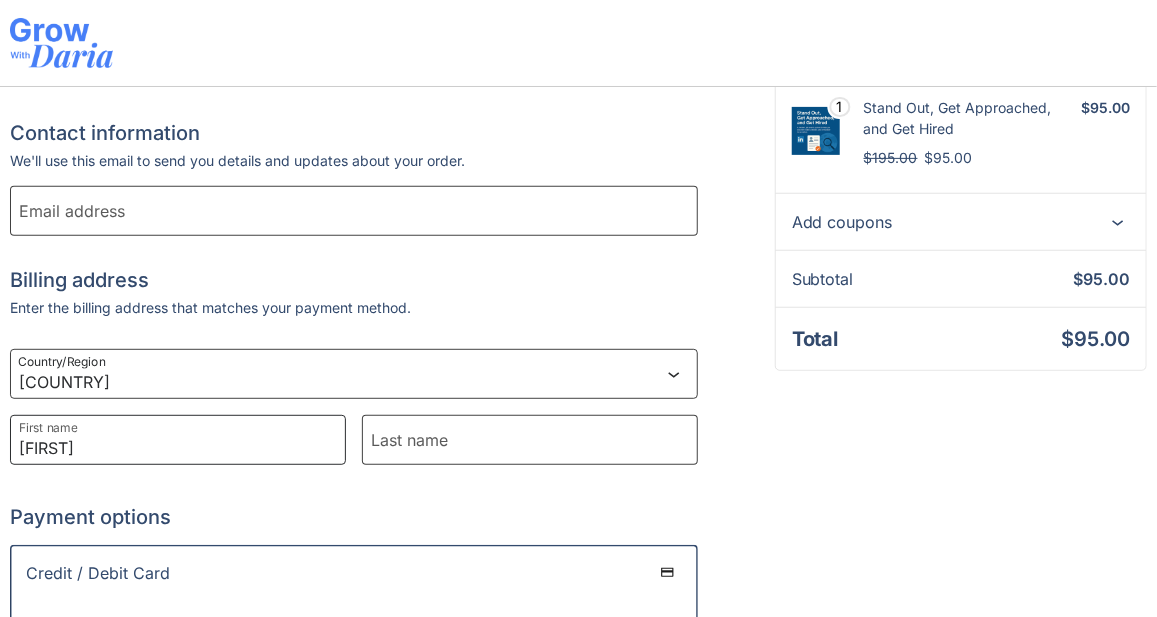 type on "Alla" 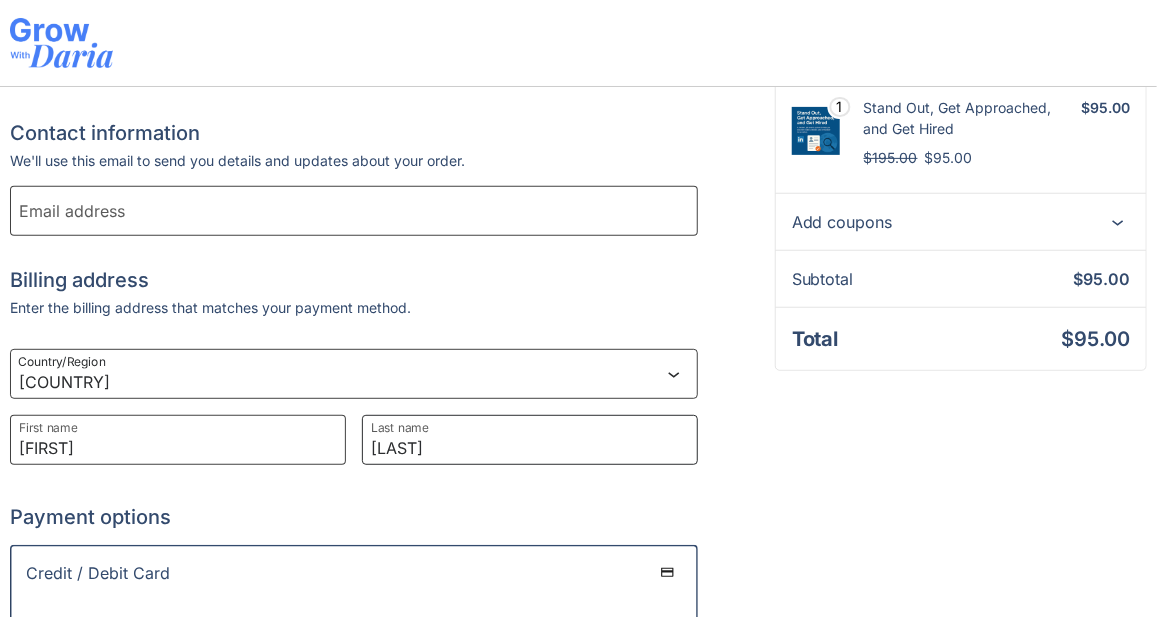type on "Buzynarska" 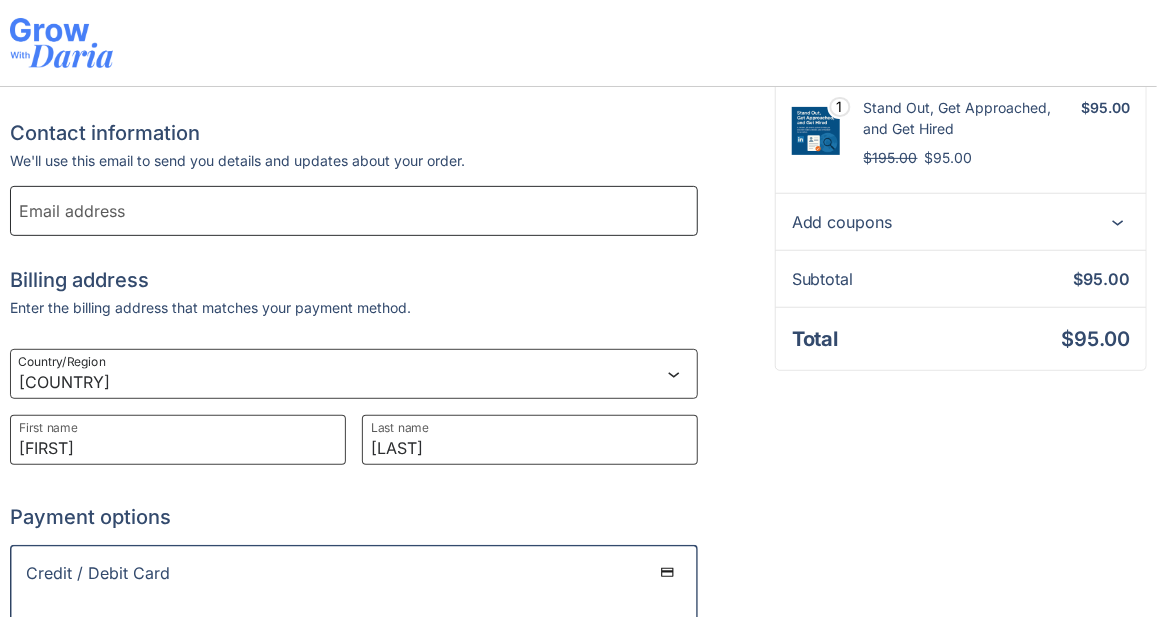 click on "Email address" at bounding box center (354, 211) 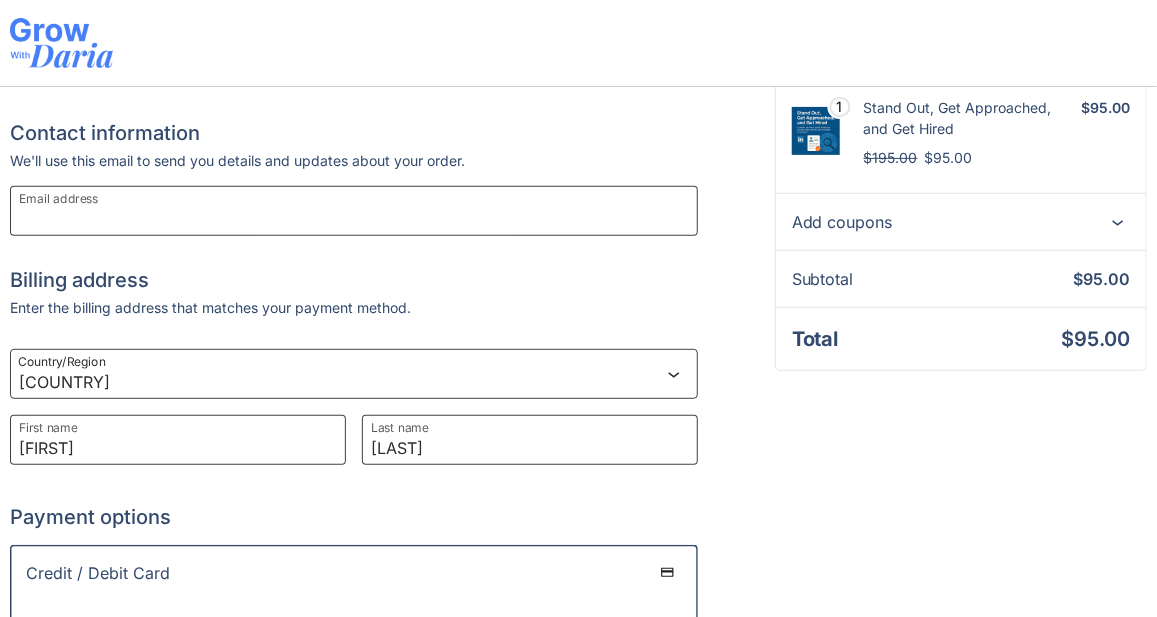 click on "Enter the billing address that matches your payment method. Alla Buzynarska United Arab Emirates Edit Country/Region Afghanistan Åland Islands Albania Algeria American Samoa Andorra Angola Anguilla Antarctica Antigua and Barbuda Argentina Armenia Aruba Australia Austria Azerbaijan Bahamas Bahrain Bangladesh Barbados Belarus Belau Belgium Belize Benin Bermuda Bhutan Bolivia Bonaire, Saint Eustatius and Saba Bosnia and Herzegovina Botswana Bouvet Island Brazil British Indian Ocean Territory Brunei Bulgaria Burkina Faso Burundi Cambodia Cameroon Canada Cape Verde Cayman Islands Central African Republic Chad Chile China Christmas Island Cocos (Keeling) Islands Colombia Comoros Congo (Brazzaville) Congo (Kinshasa) Cook Islands Costa Rica Croatia Cuba Curaçao Cyprus Czech Republic Denmark Djibouti Dominica Dominican Republic Ecuador Egypt El Salvador Equatorial Guinea Eritrea Estonia Eswatini Ethiopia Falkland Islands Faroe Islands Fiji Finland France French Guiana French Polynesia French Southern Territories" at bounding box center [354, 394] 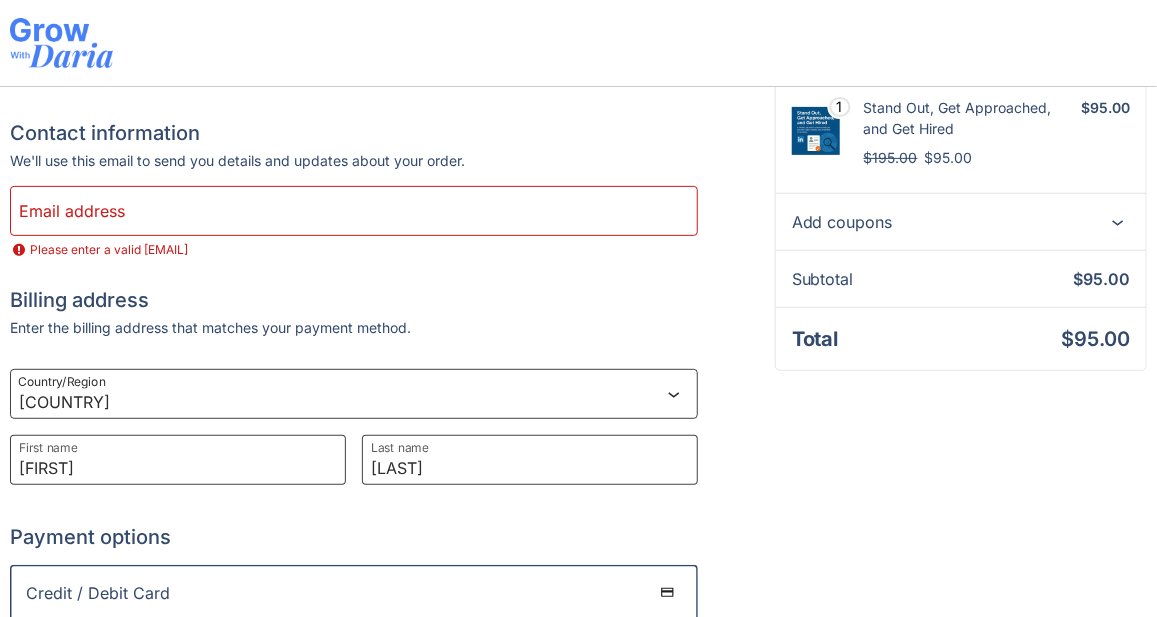 scroll, scrollTop: 100, scrollLeft: 0, axis: vertical 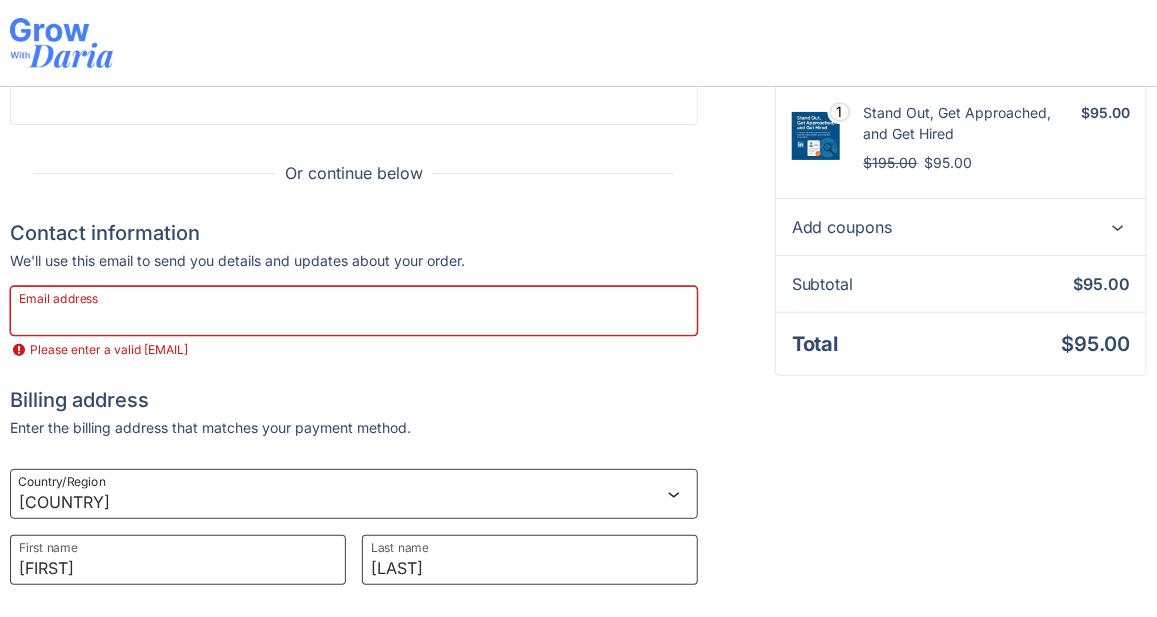 click on "Email address" at bounding box center [354, 311] 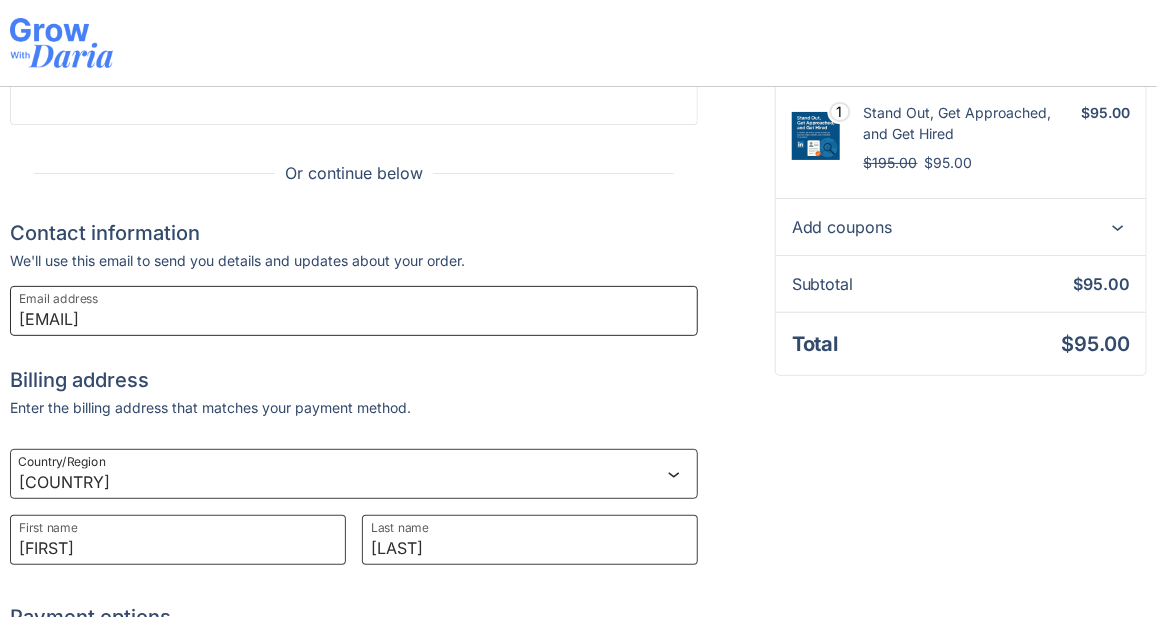 type on "Alla.buzynarska@gmail.com" 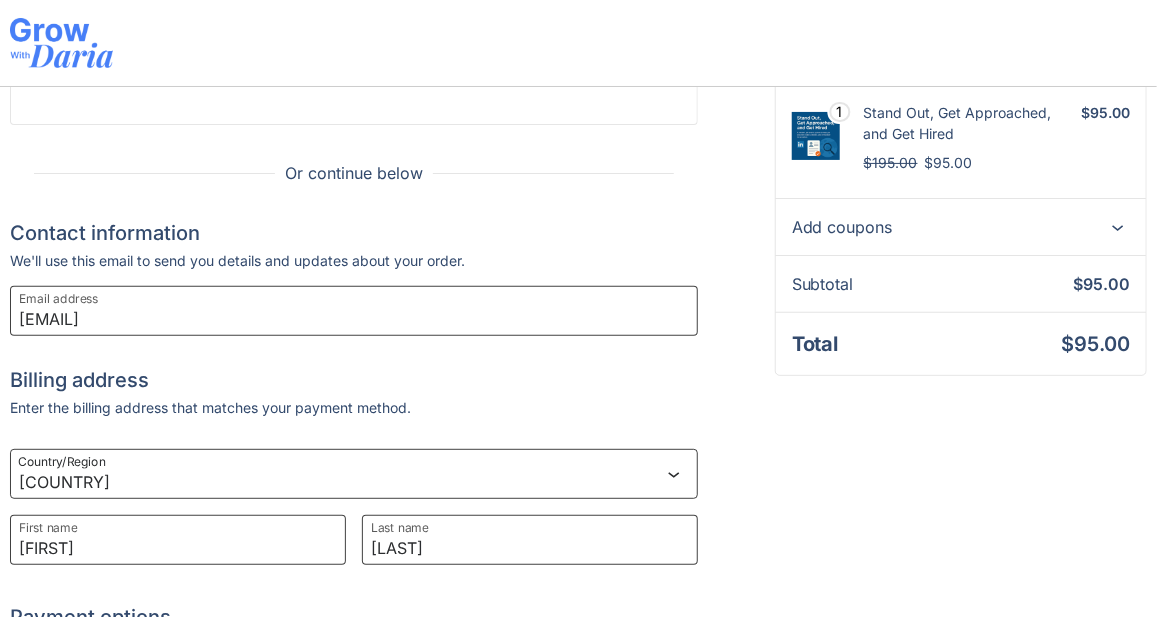 click on "Add coupons" at bounding box center (961, 227) 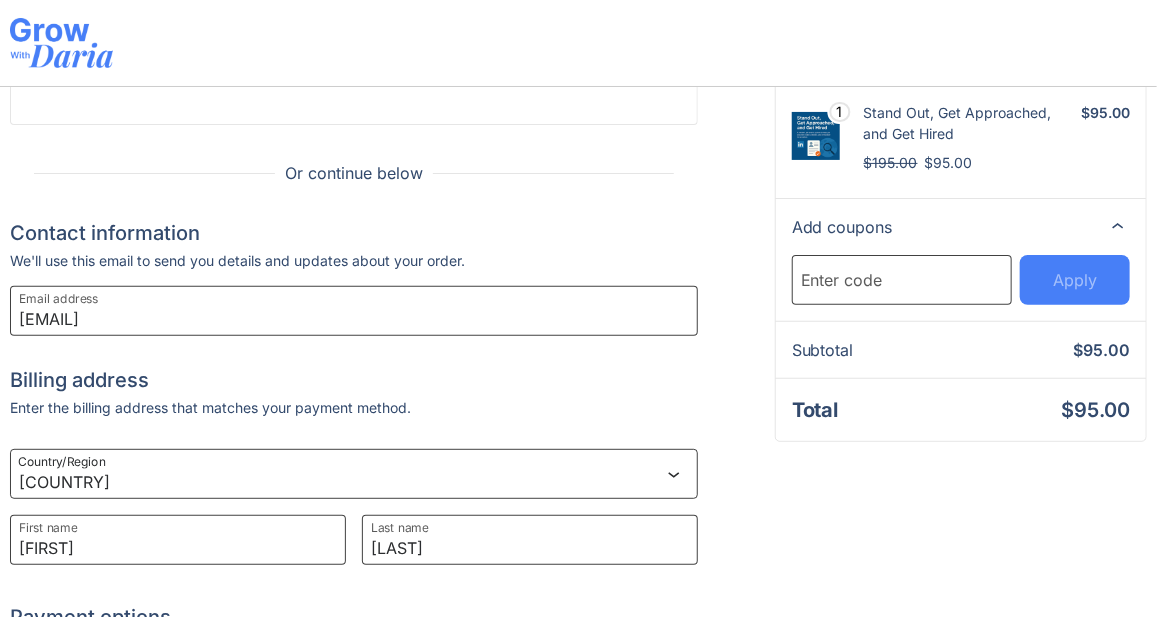 click on "Enter code" at bounding box center (842, 280) 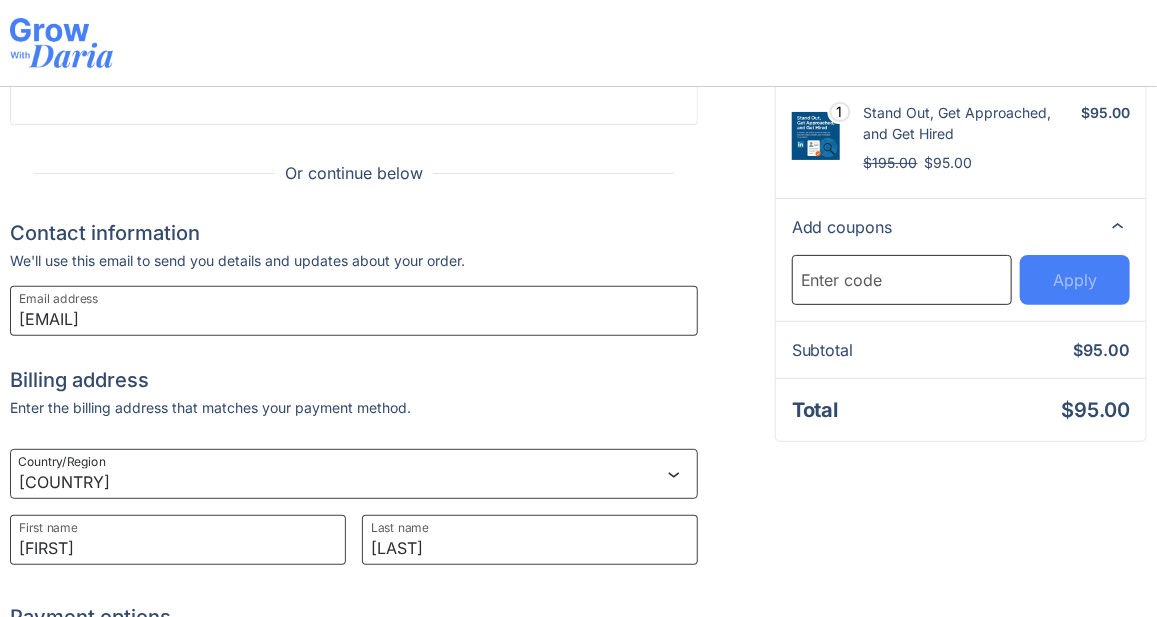 click on "Enter code" at bounding box center (902, 280) 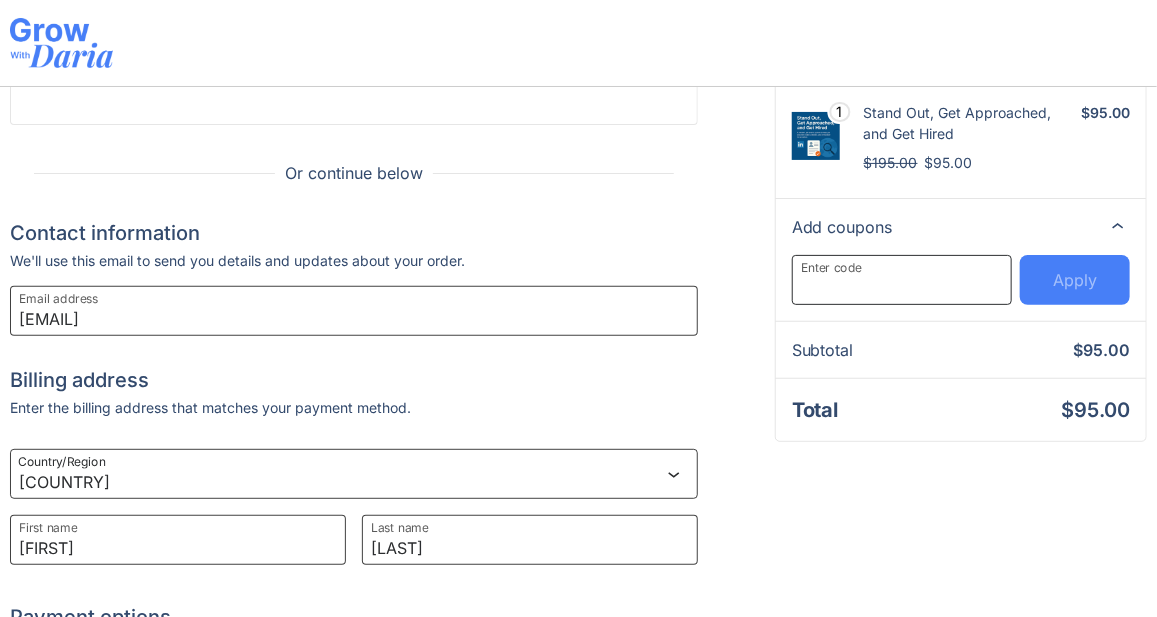 paste on "EARLY30" 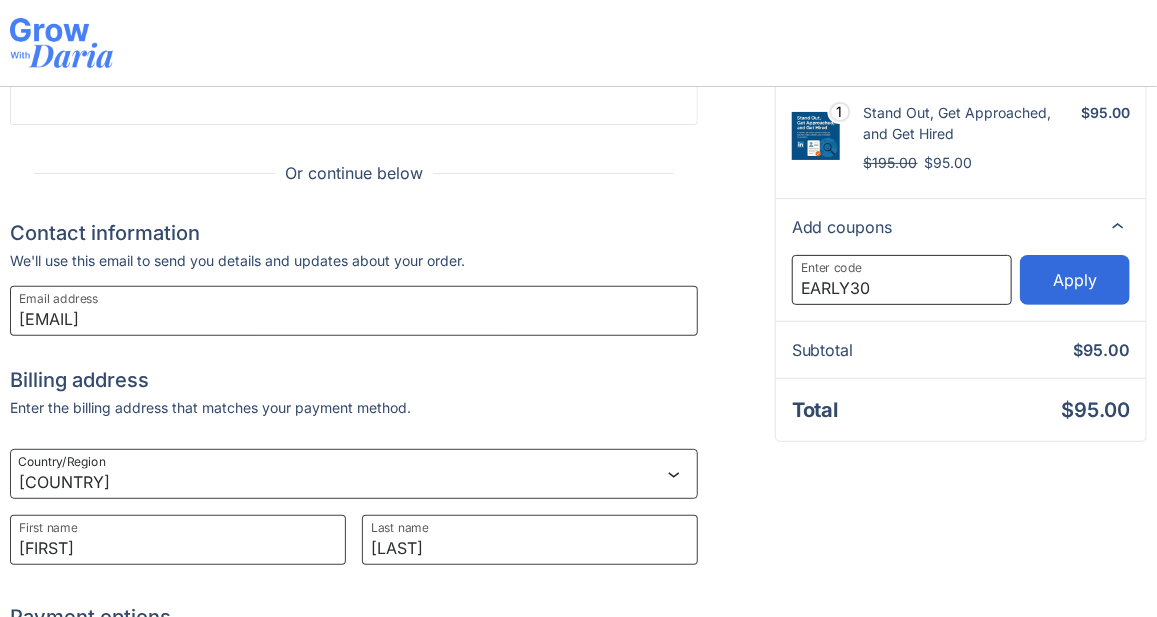 type on "EARLY30" 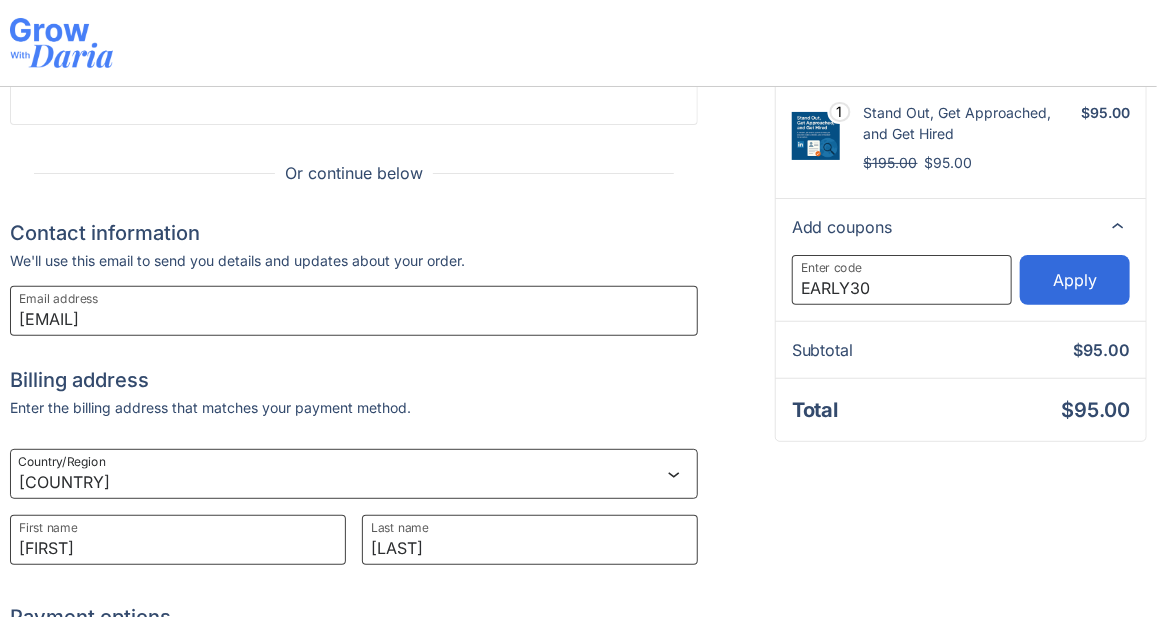 click on "Apply" at bounding box center (1075, 280) 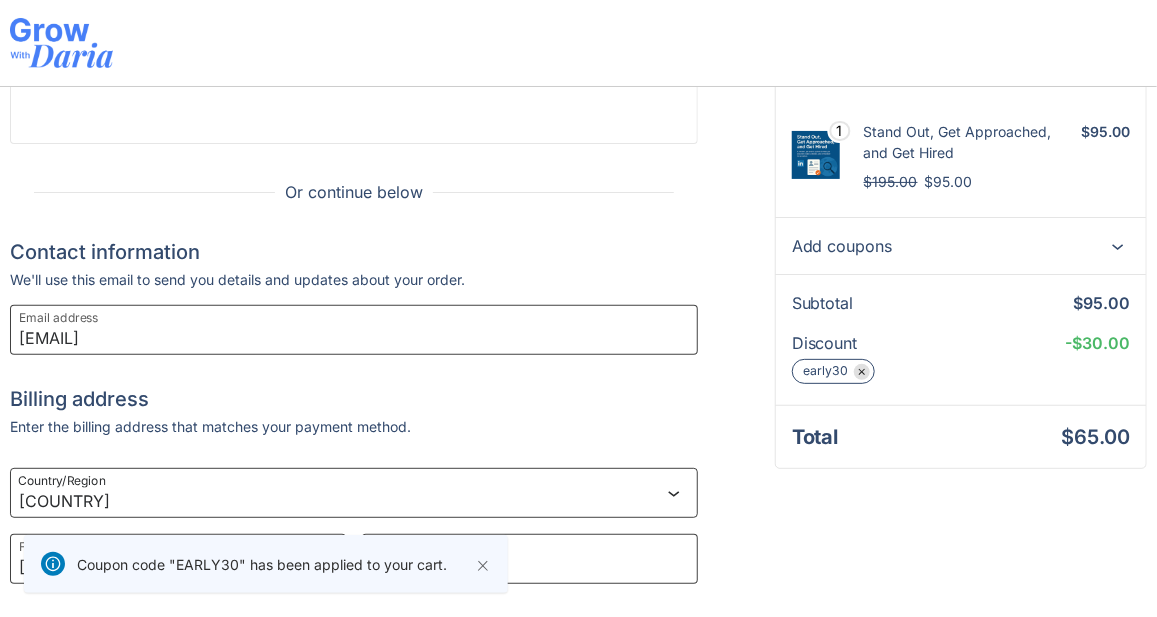 scroll, scrollTop: 0, scrollLeft: 0, axis: both 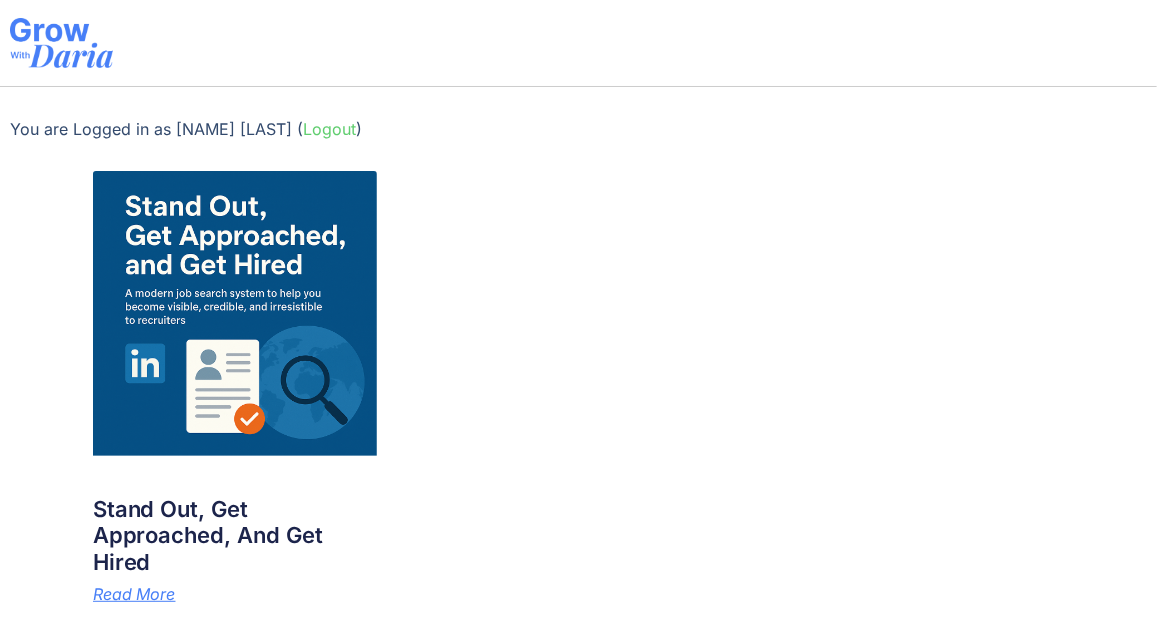 click at bounding box center (61, 43) 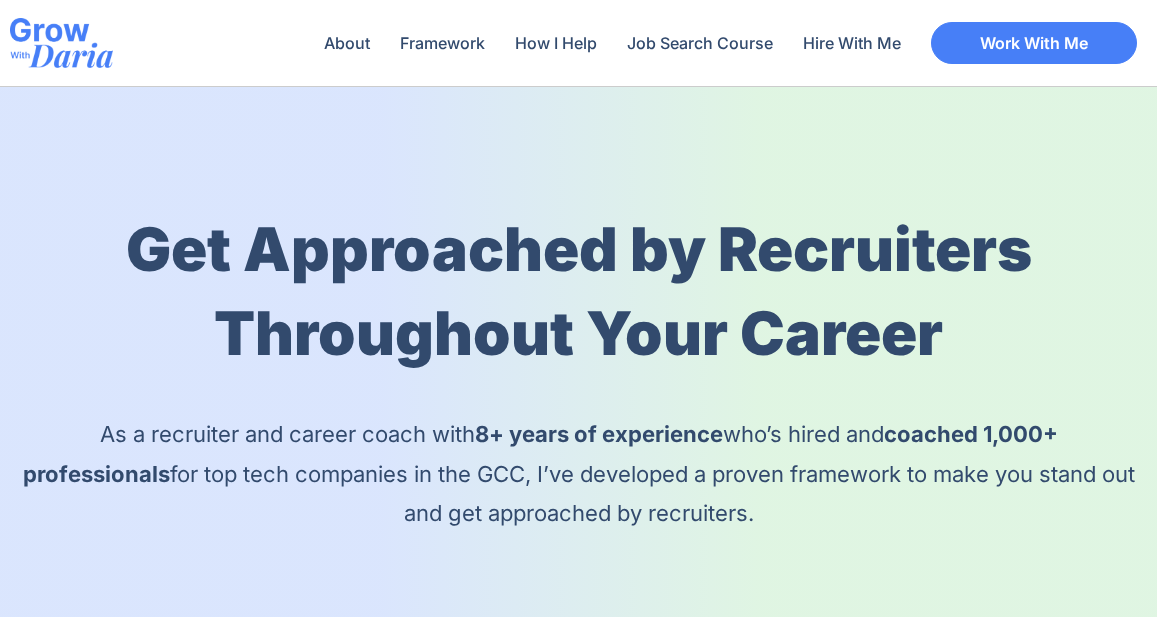scroll, scrollTop: 0, scrollLeft: 0, axis: both 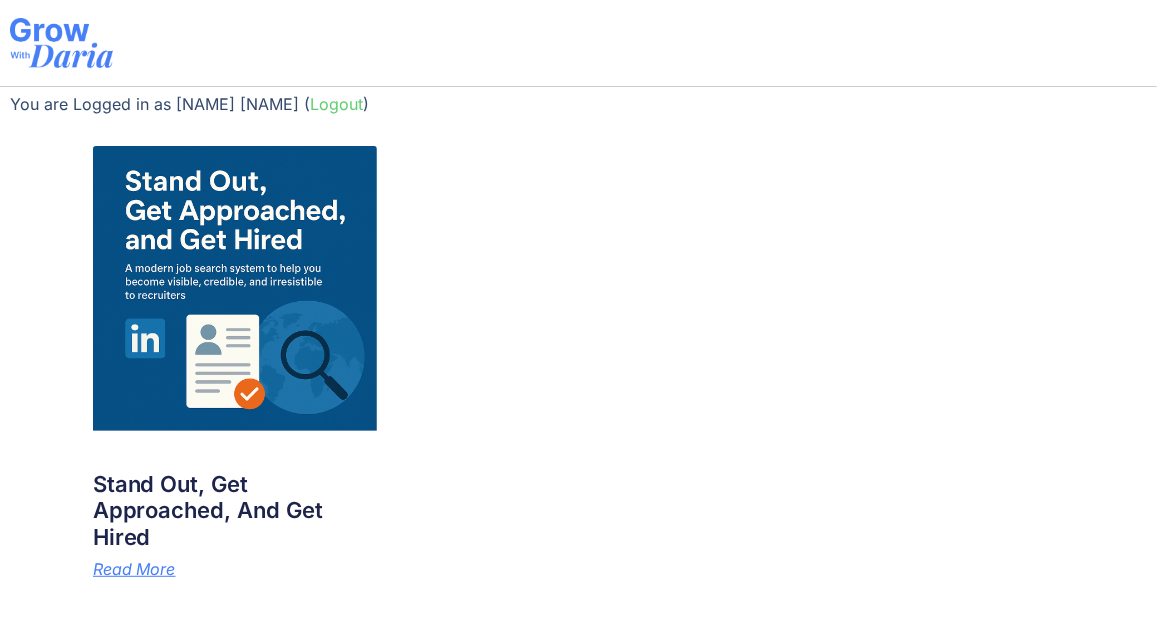 click on "Read More" at bounding box center [134, 569] 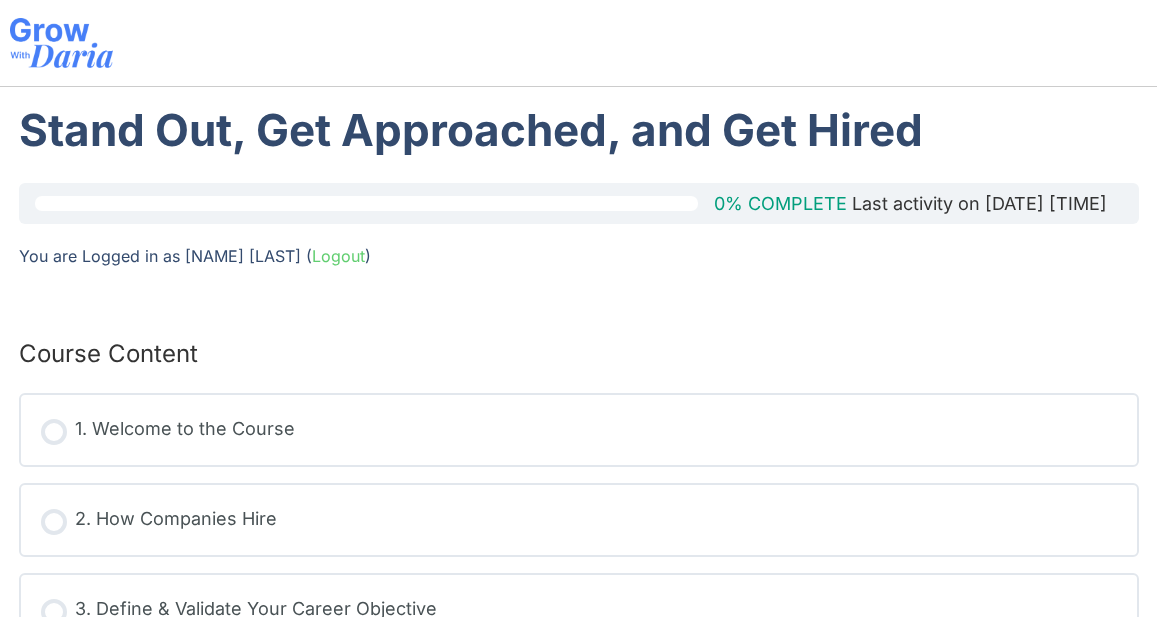 scroll, scrollTop: 0, scrollLeft: 0, axis: both 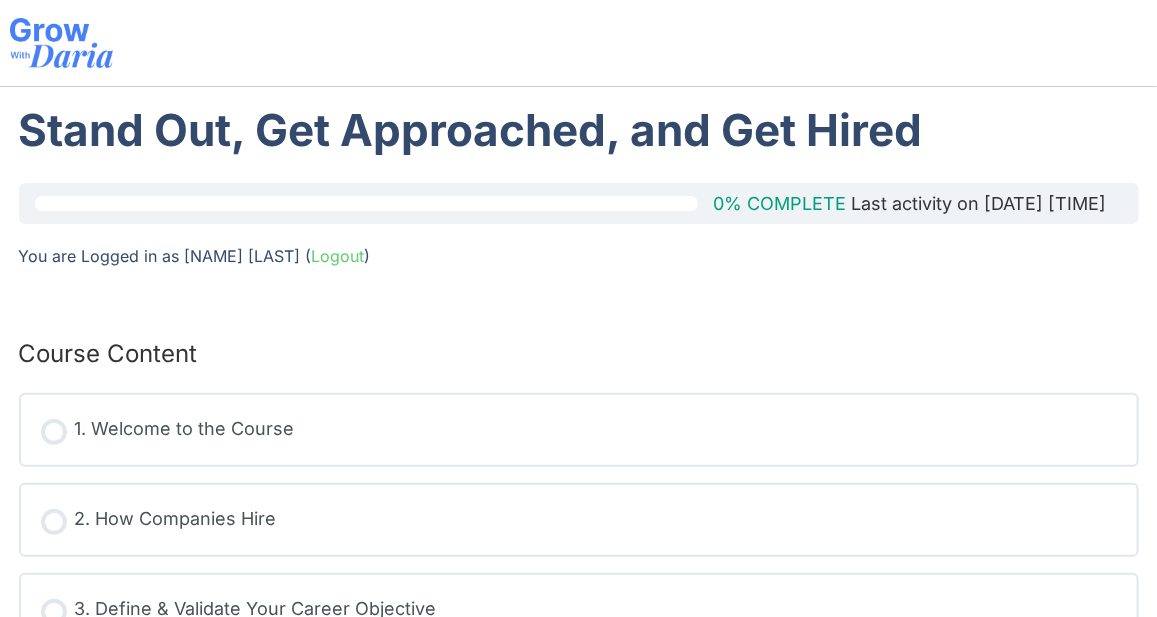 click on "Logout" at bounding box center (338, 256) 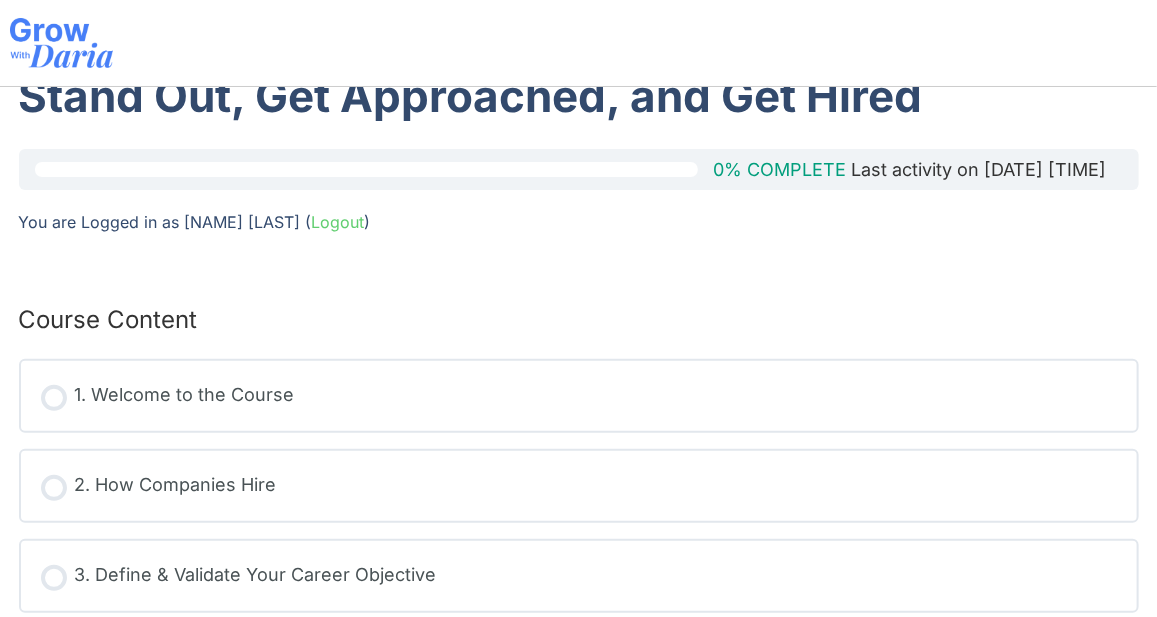 scroll, scrollTop: 0, scrollLeft: 0, axis: both 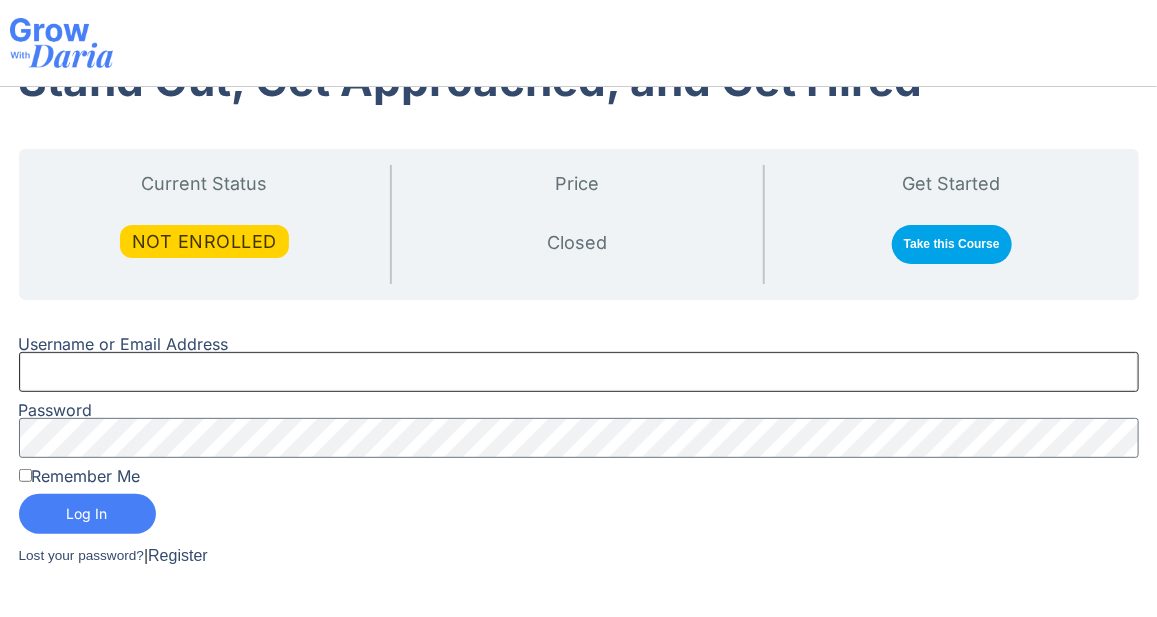 click on "Username or Email Address" at bounding box center (579, 372) 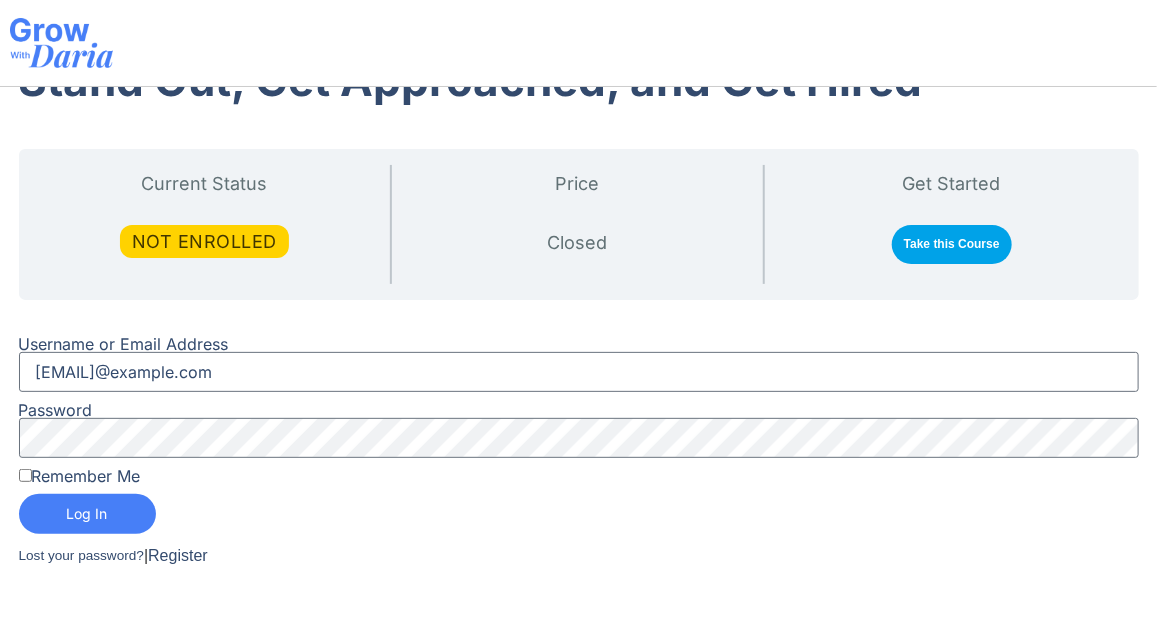 click on "Log In" at bounding box center (87, 514) 